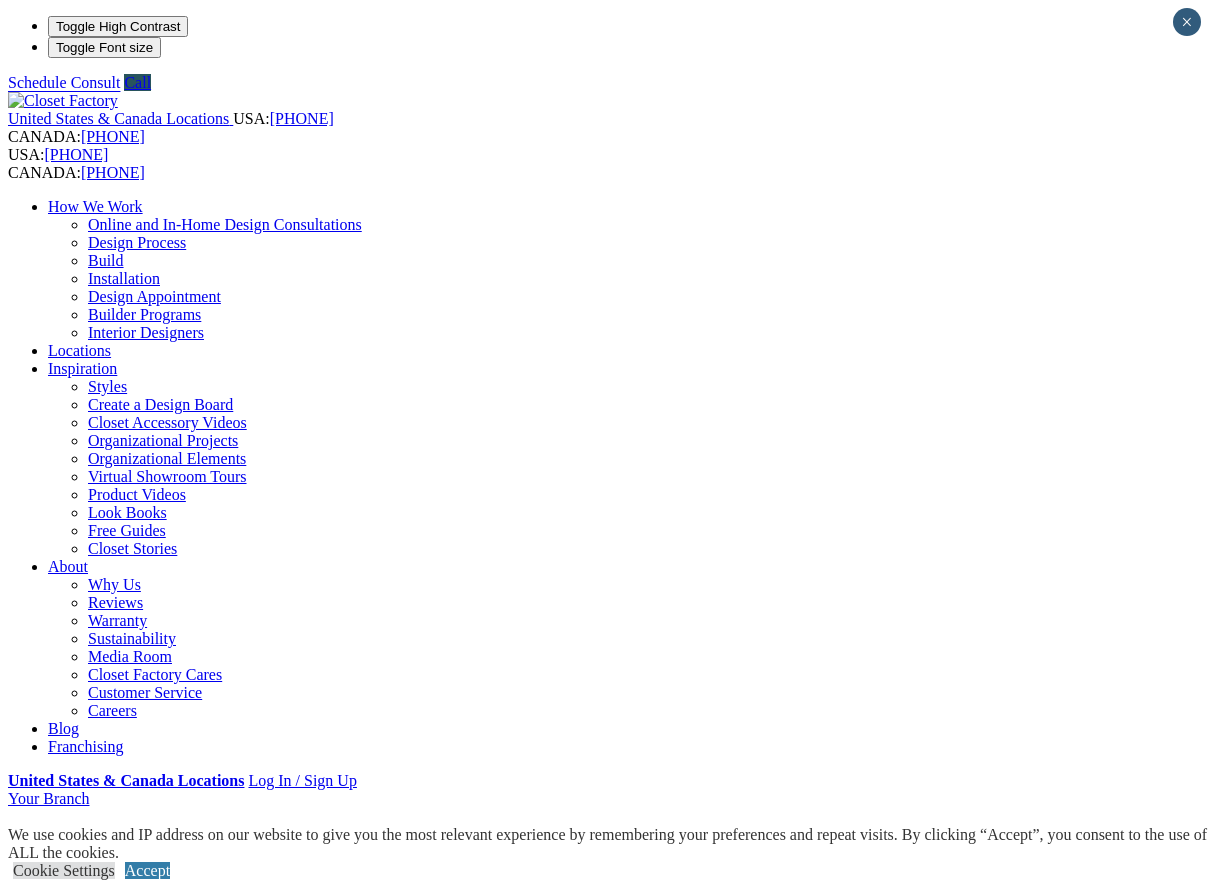 scroll, scrollTop: 0, scrollLeft: 0, axis: both 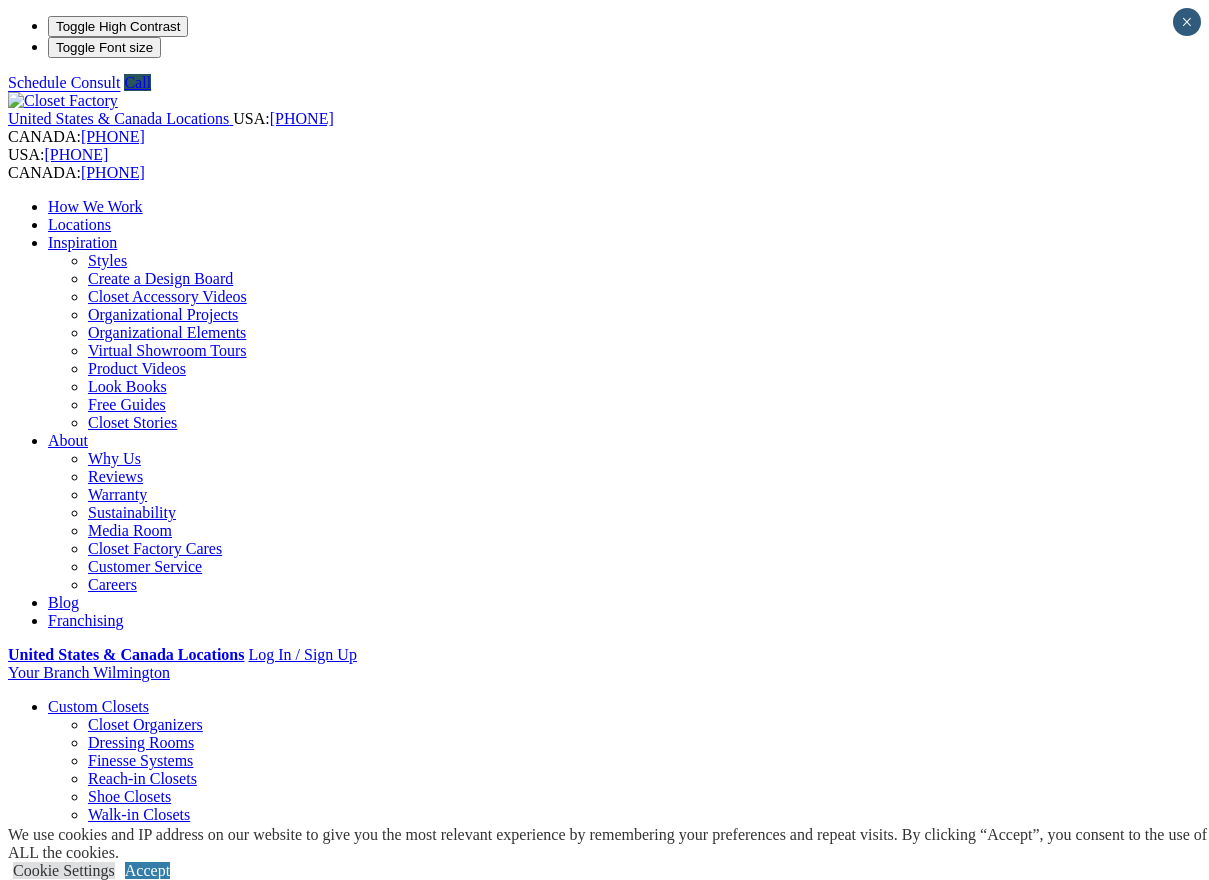 click on "CLOSE (X)" at bounding box center (46, 1717) 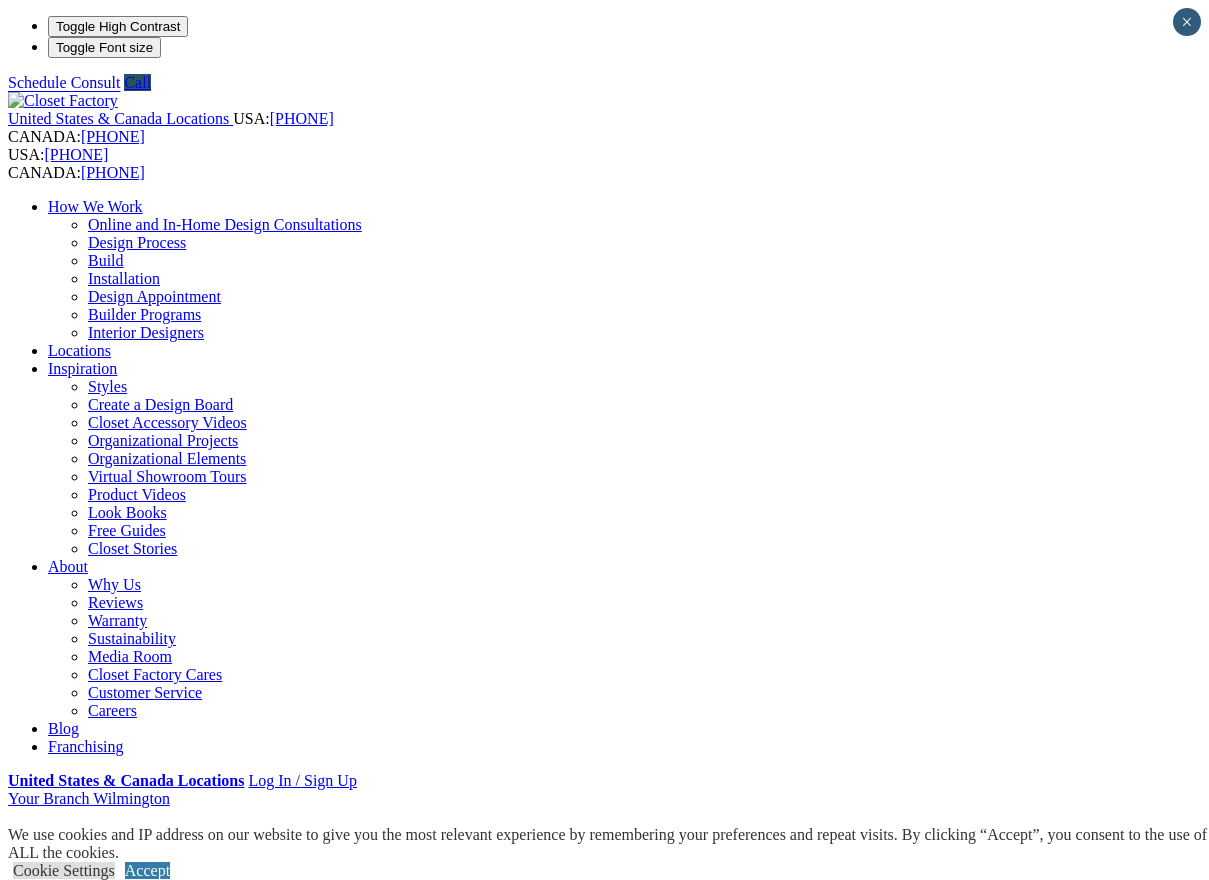 scroll, scrollTop: 0, scrollLeft: 0, axis: both 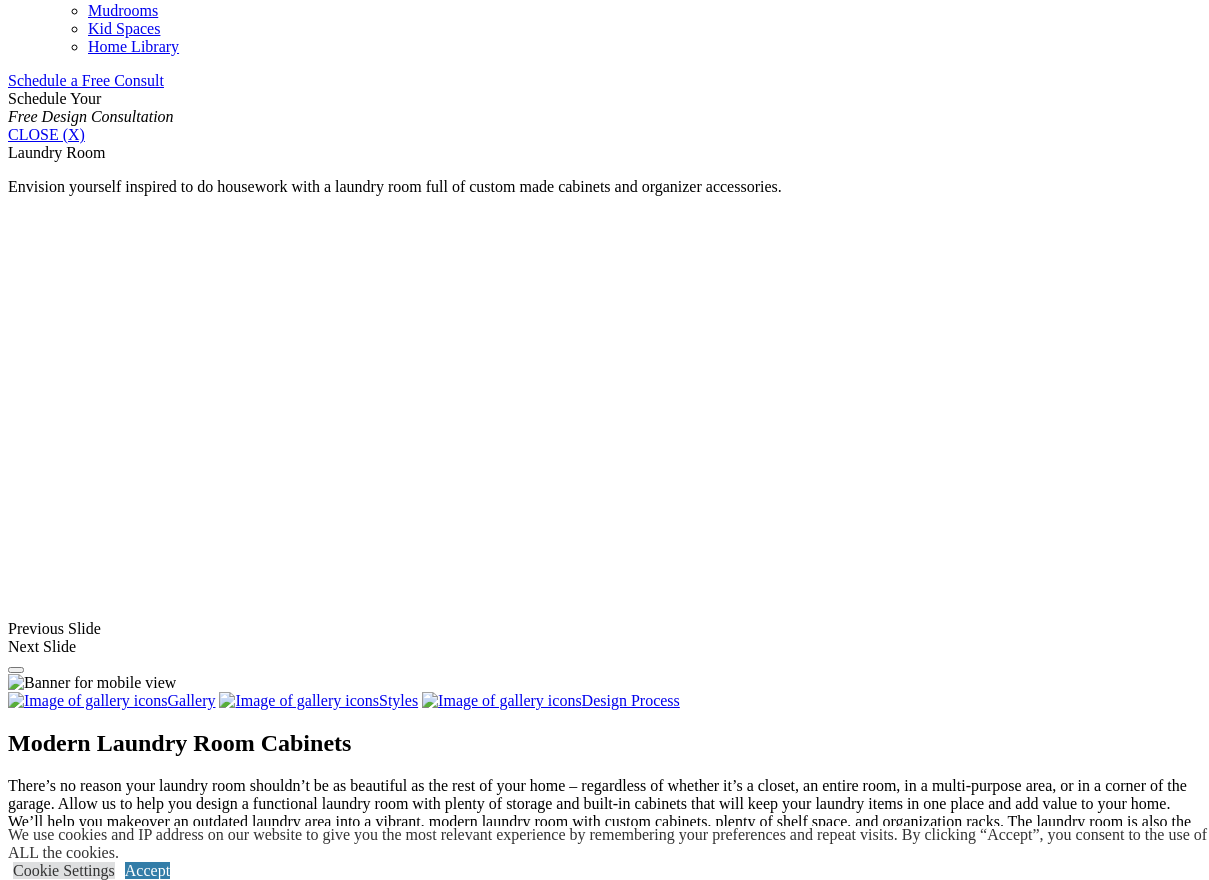 click at bounding box center (1020, 1577) 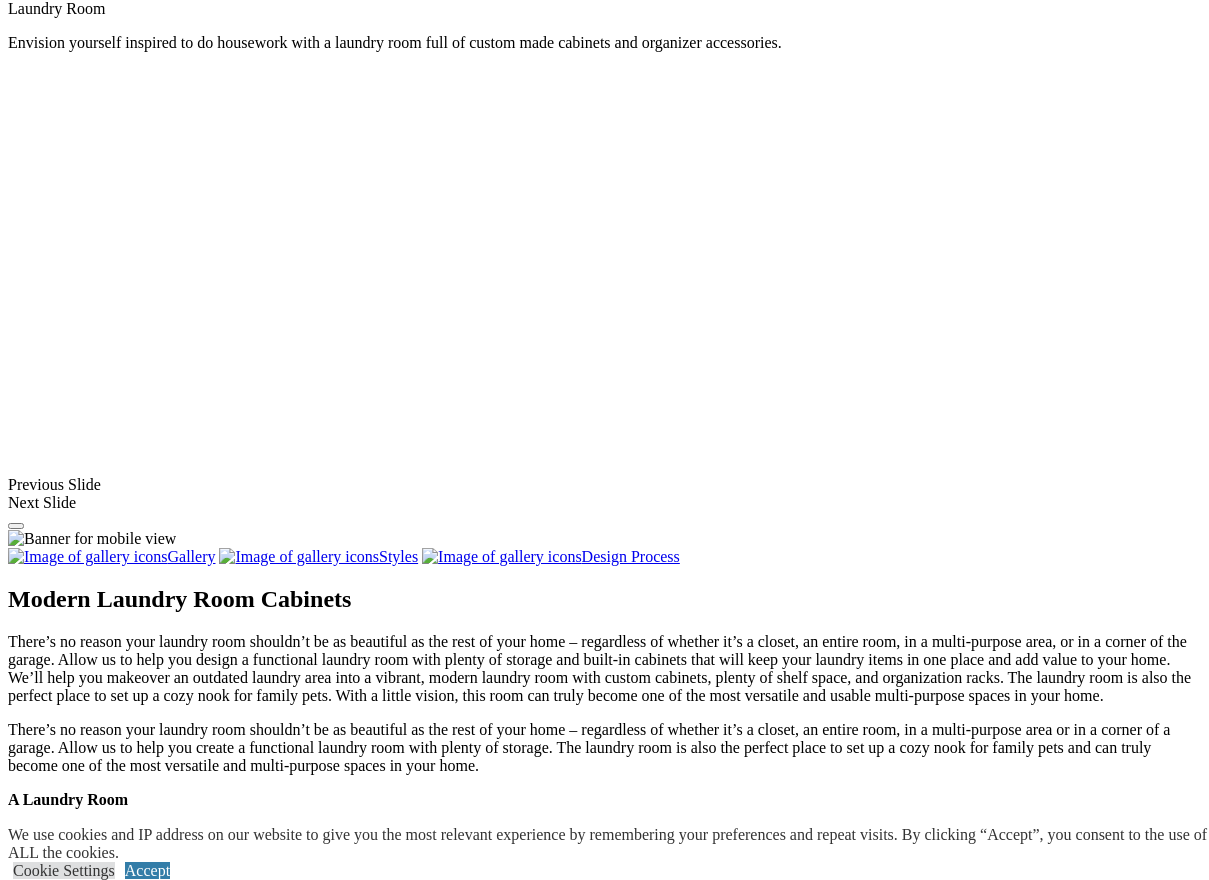 click on "Garage" at bounding box center [71, -386] 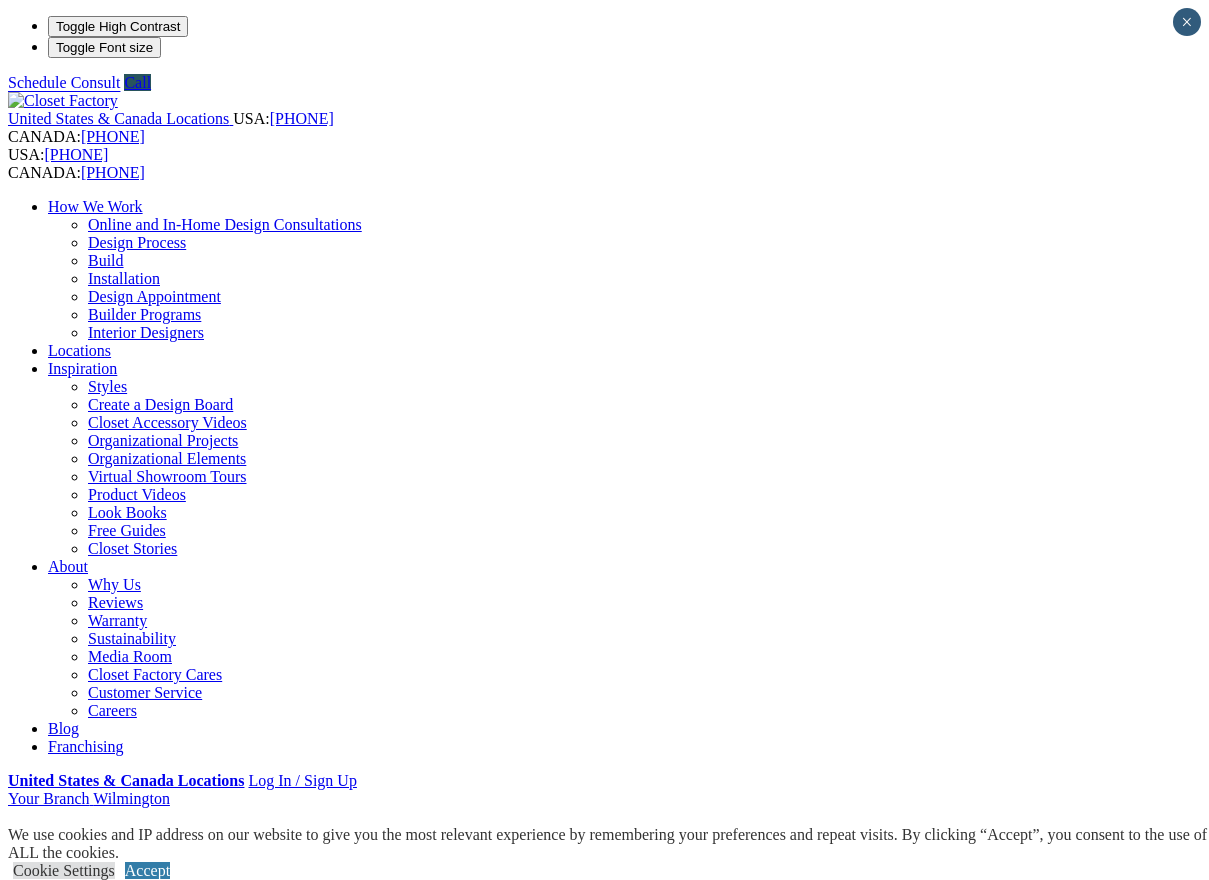 scroll, scrollTop: 0, scrollLeft: 0, axis: both 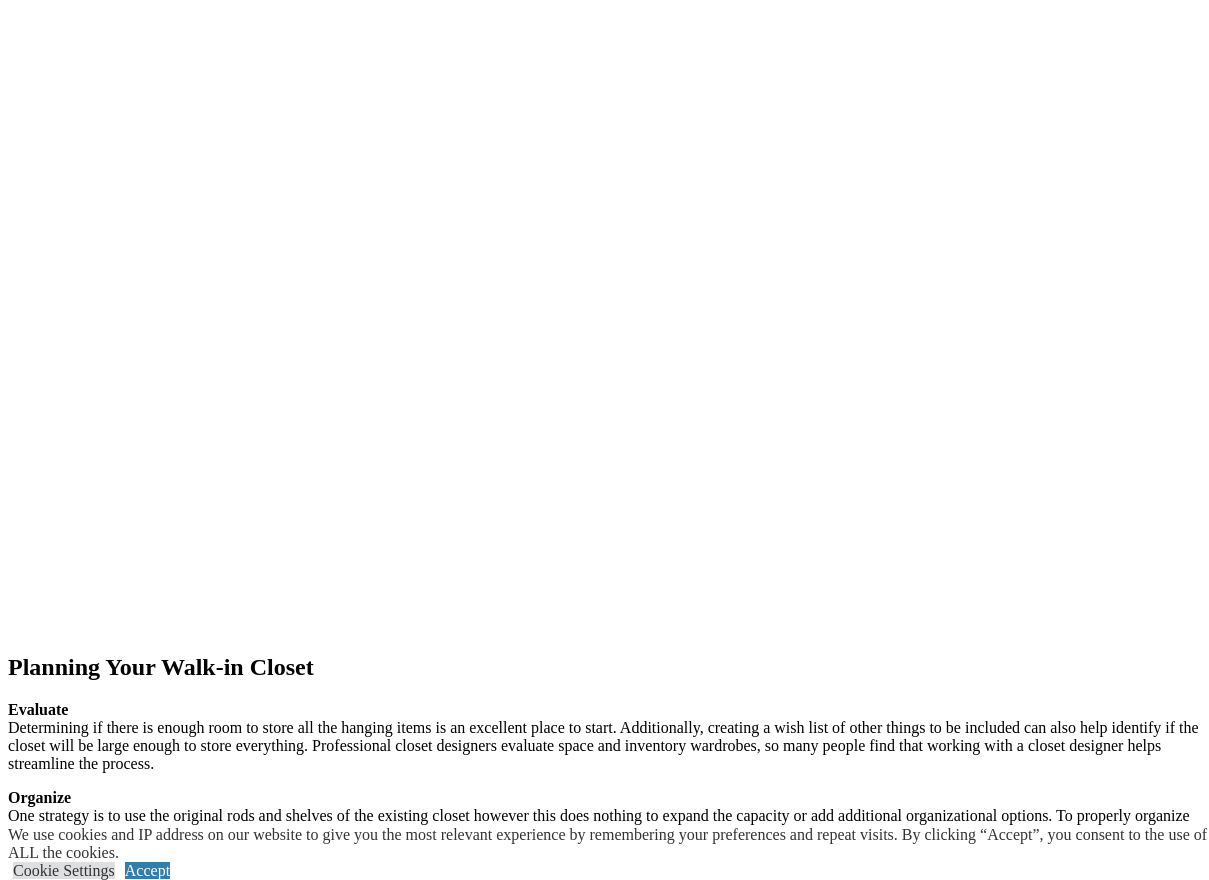 click at bounding box center (-1012, 1758) 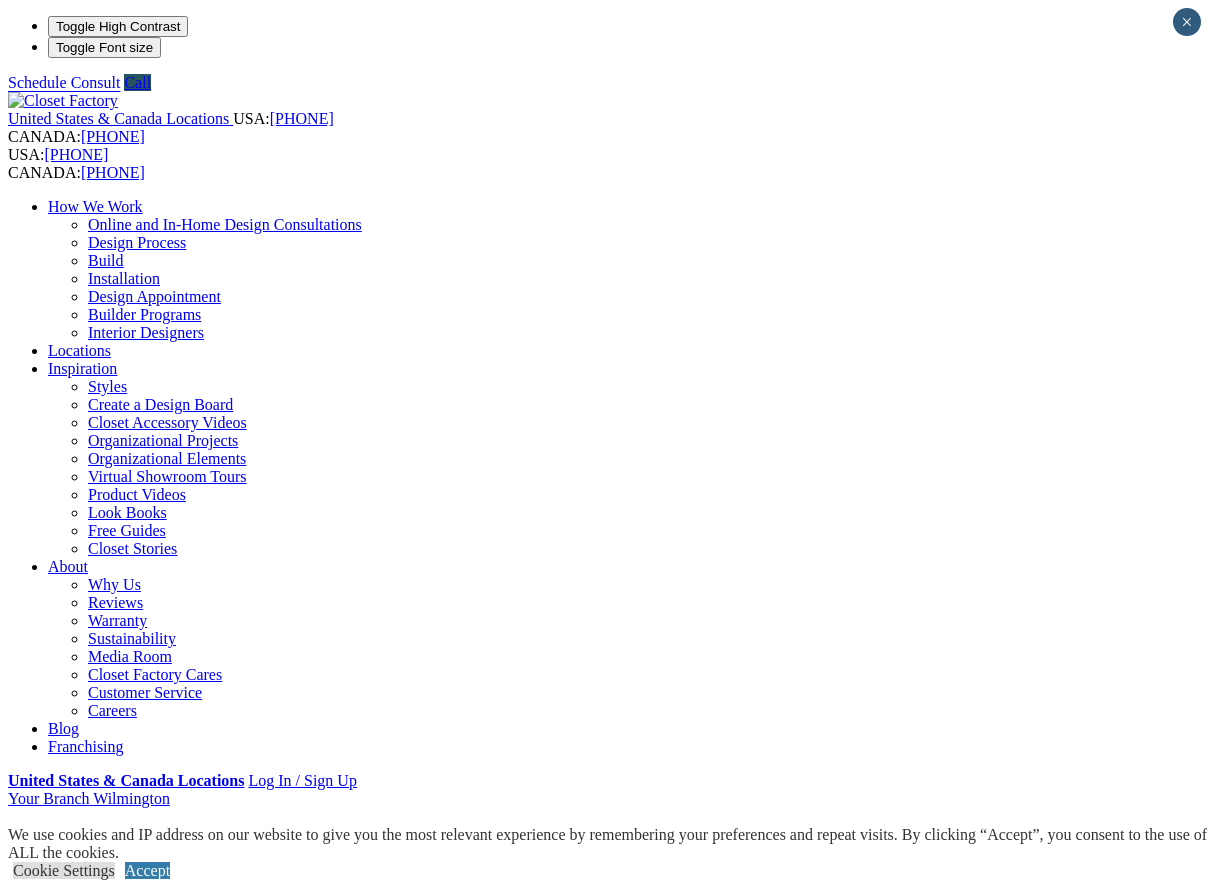 scroll, scrollTop: 0, scrollLeft: 0, axis: both 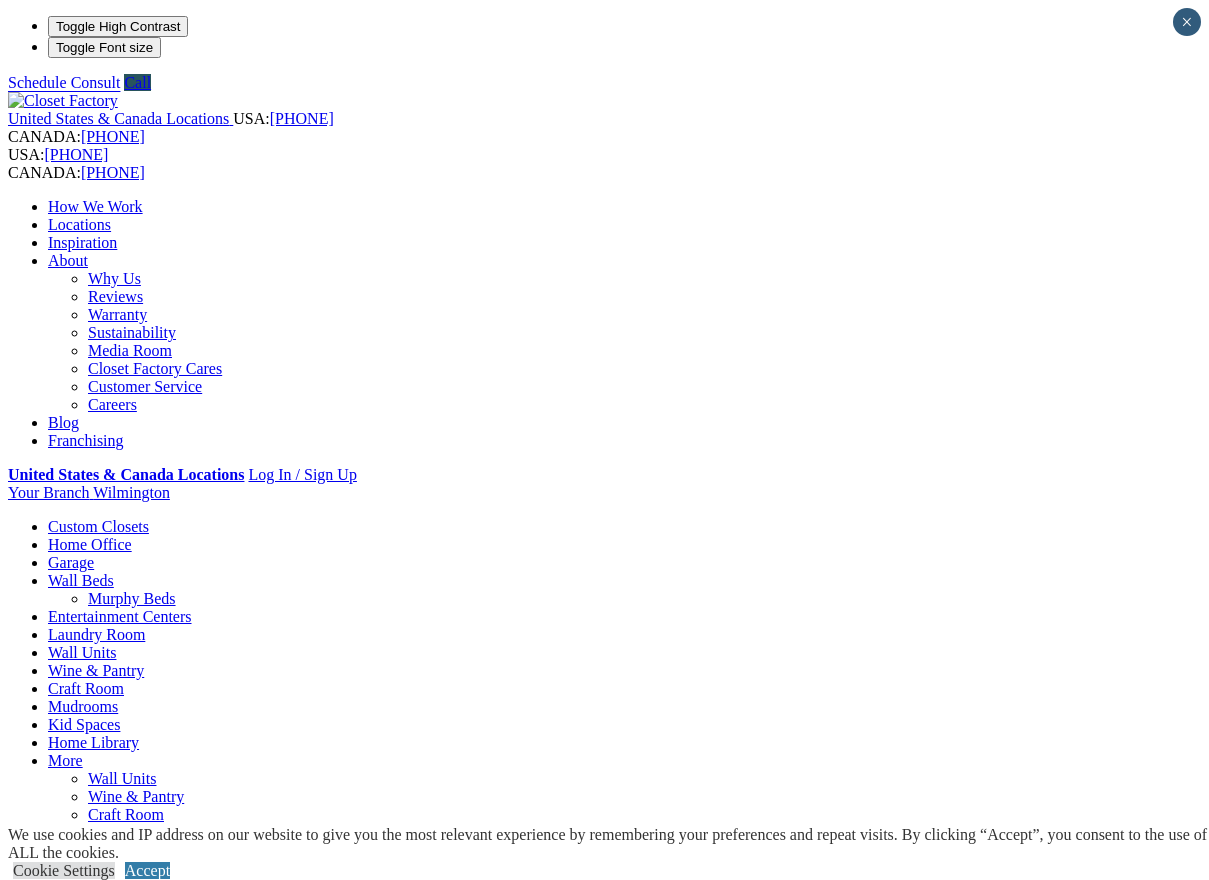 click on "Warranty" at bounding box center [117, 314] 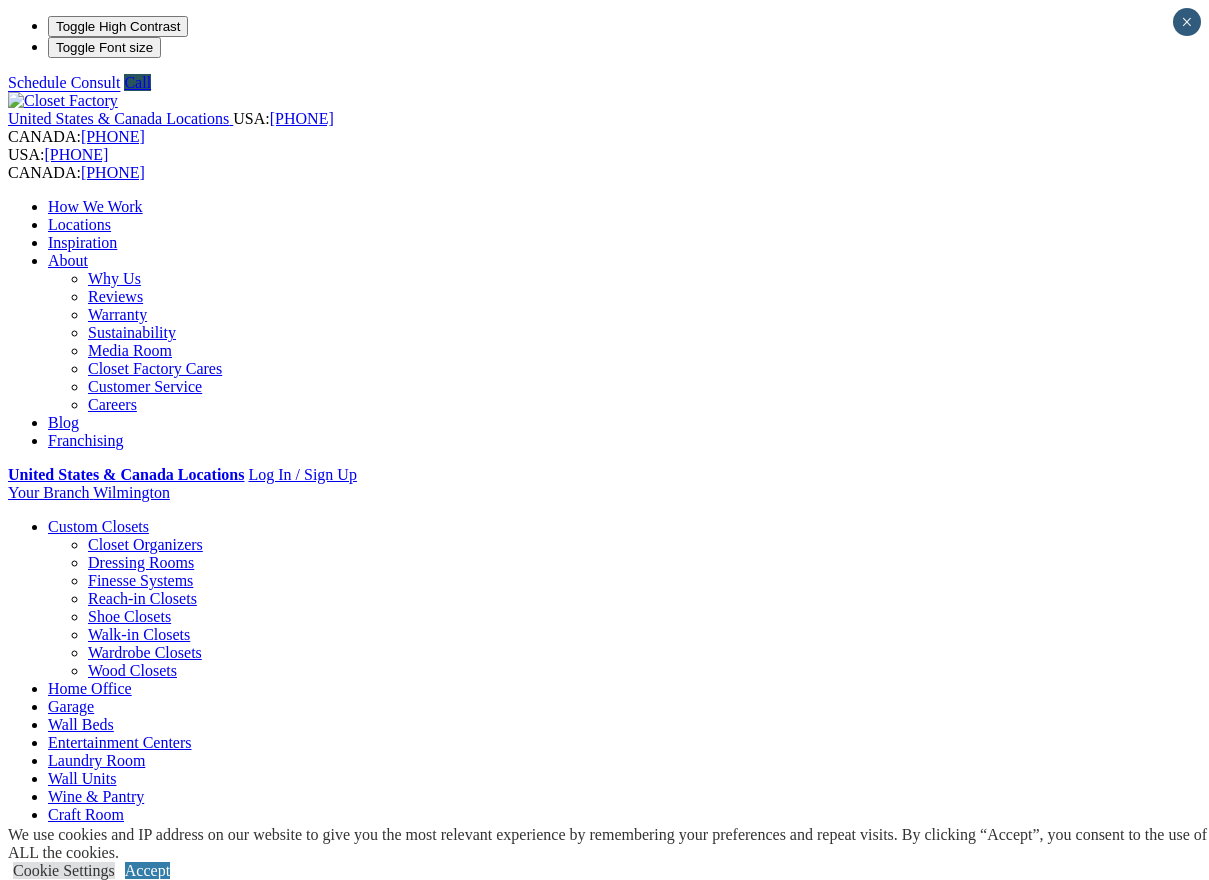 click on "Closet Organizers" at bounding box center [145, 544] 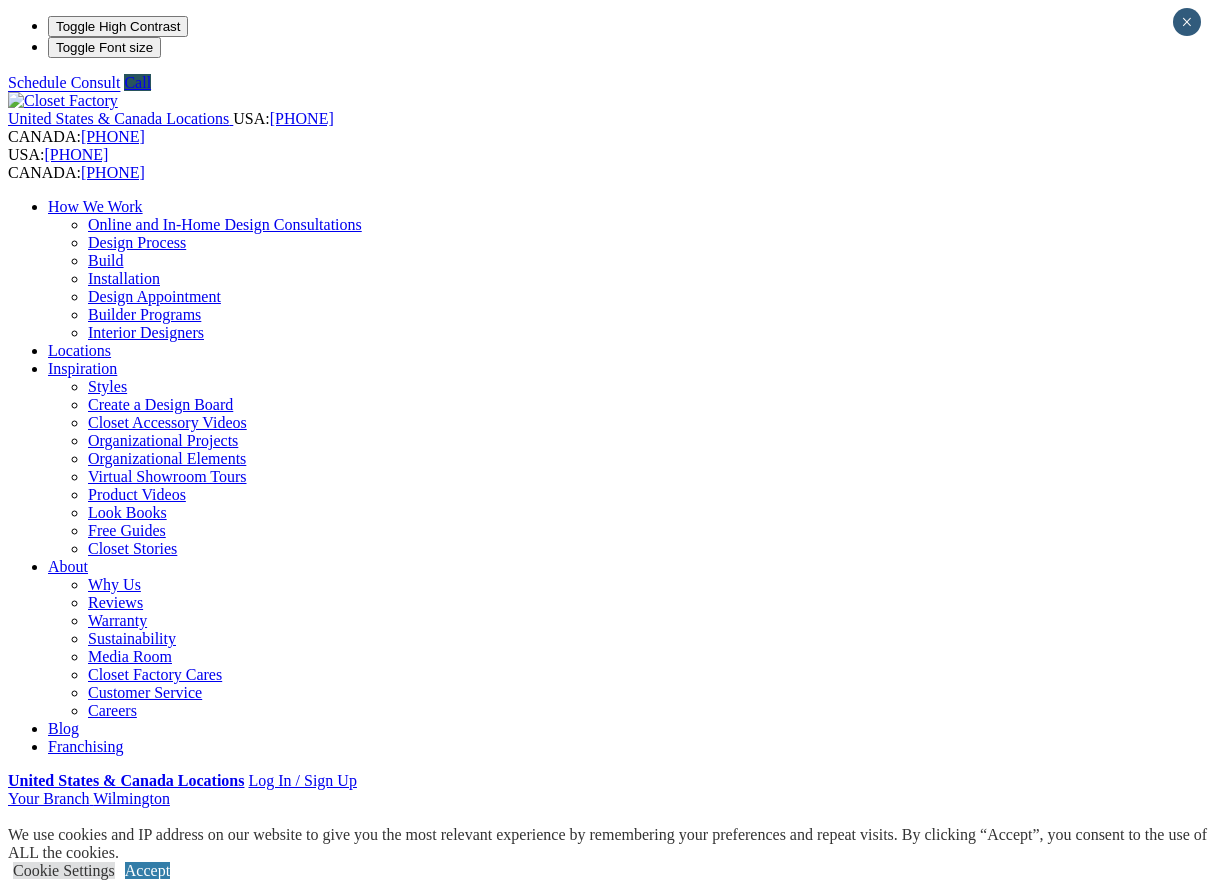 scroll, scrollTop: 0, scrollLeft: 0, axis: both 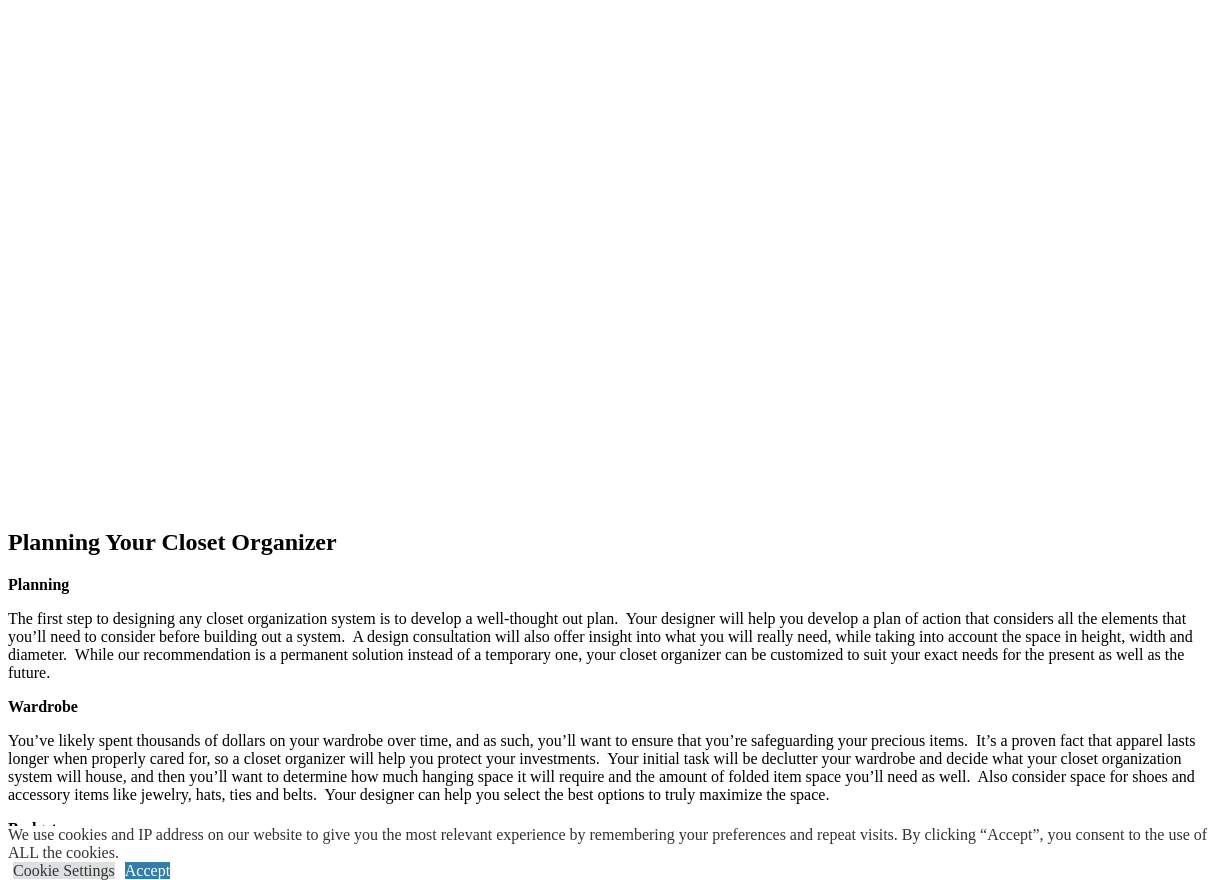 click at bounding box center [-140, 1443] 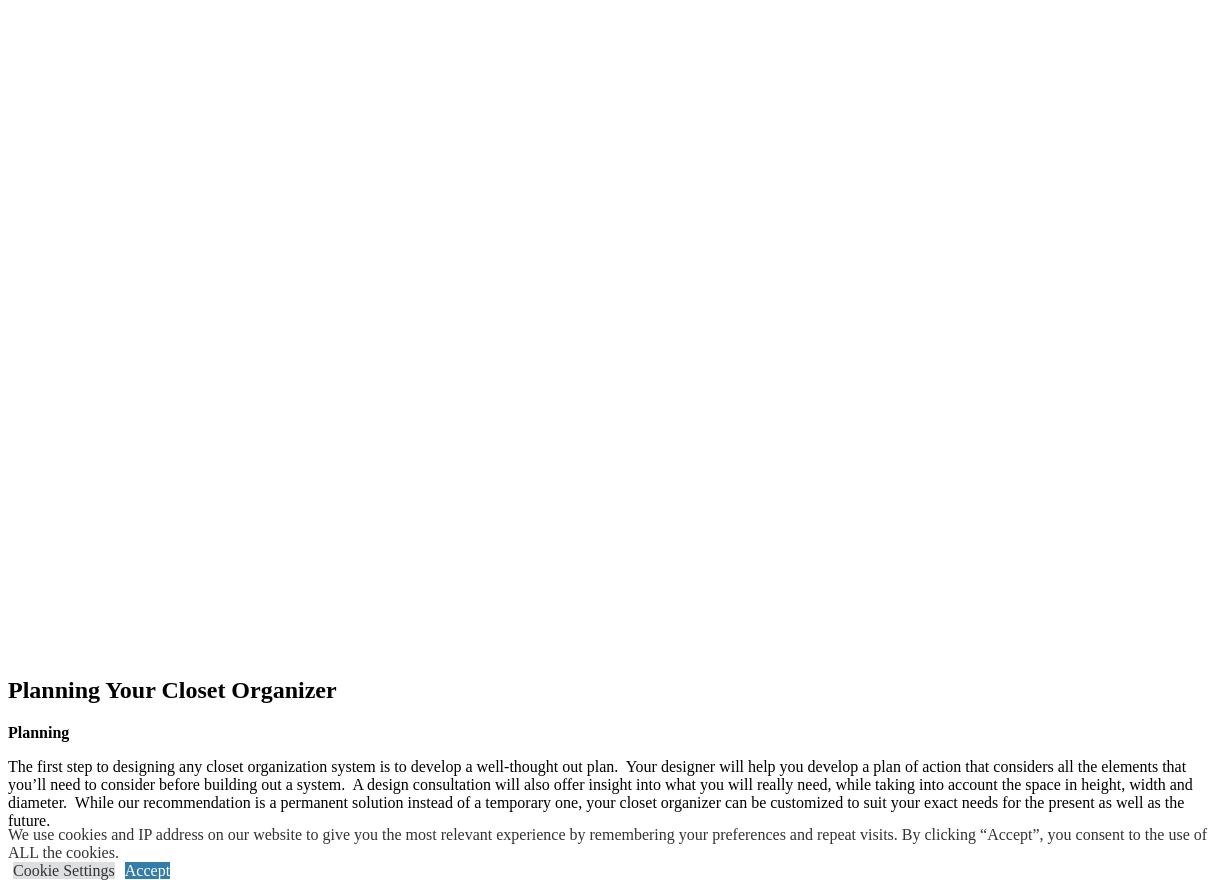 scroll, scrollTop: 2234, scrollLeft: 0, axis: vertical 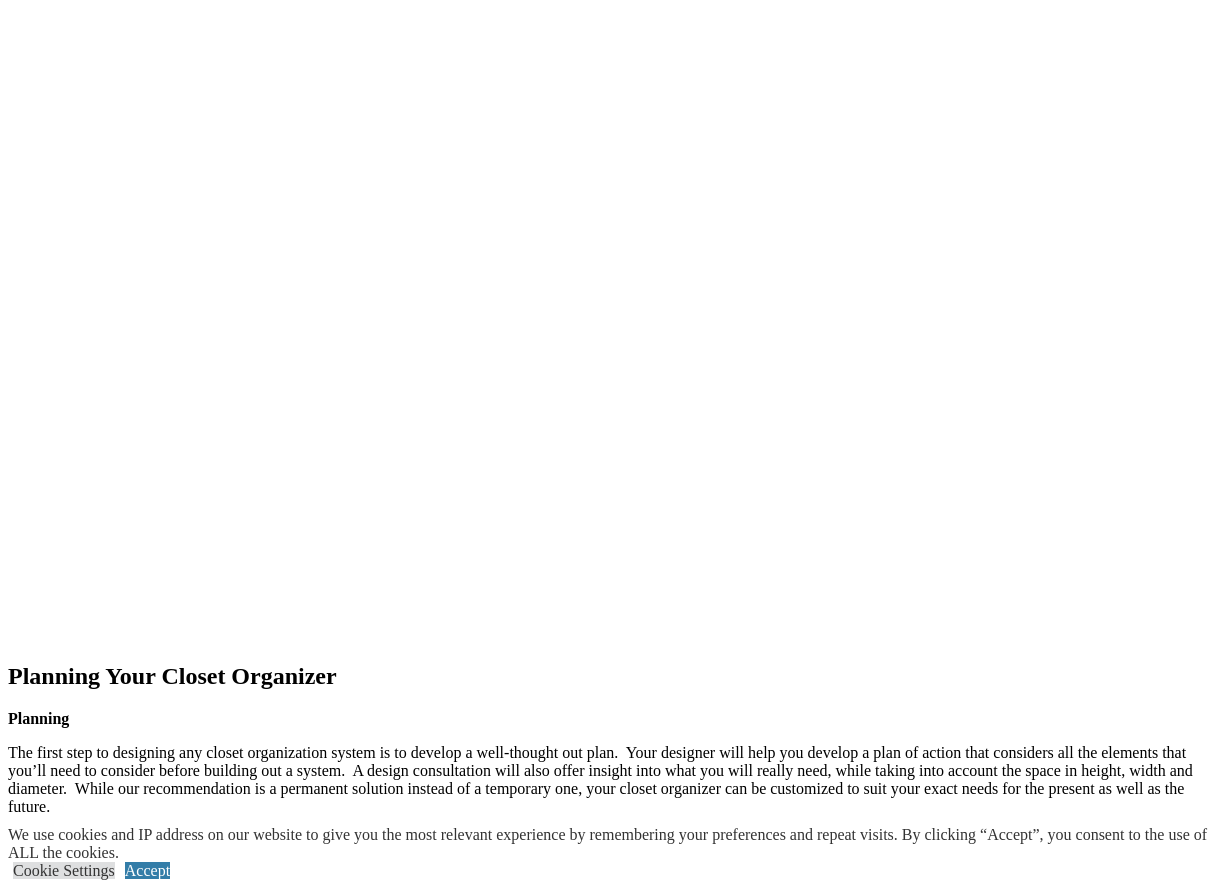 click on "next" at bounding box center [604, 2510] 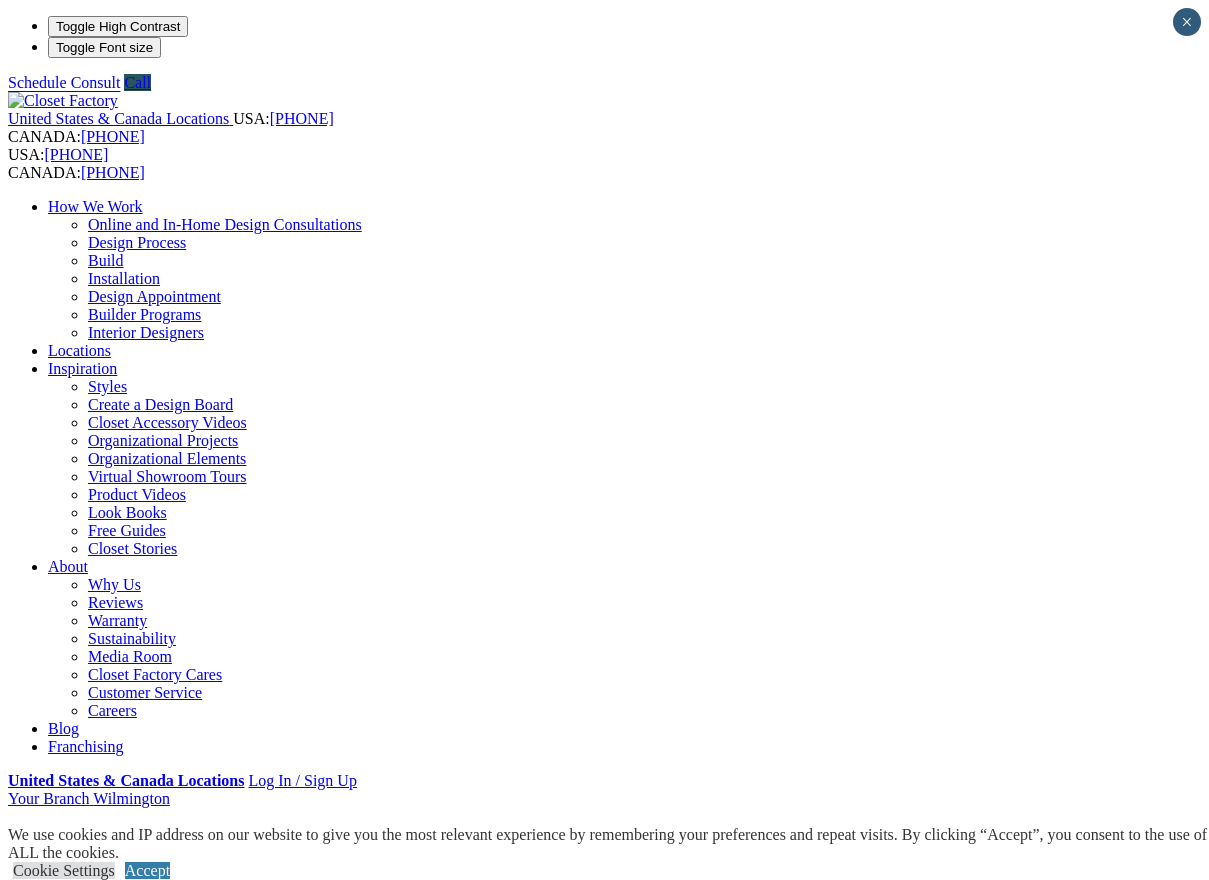 scroll, scrollTop: 0, scrollLeft: 0, axis: both 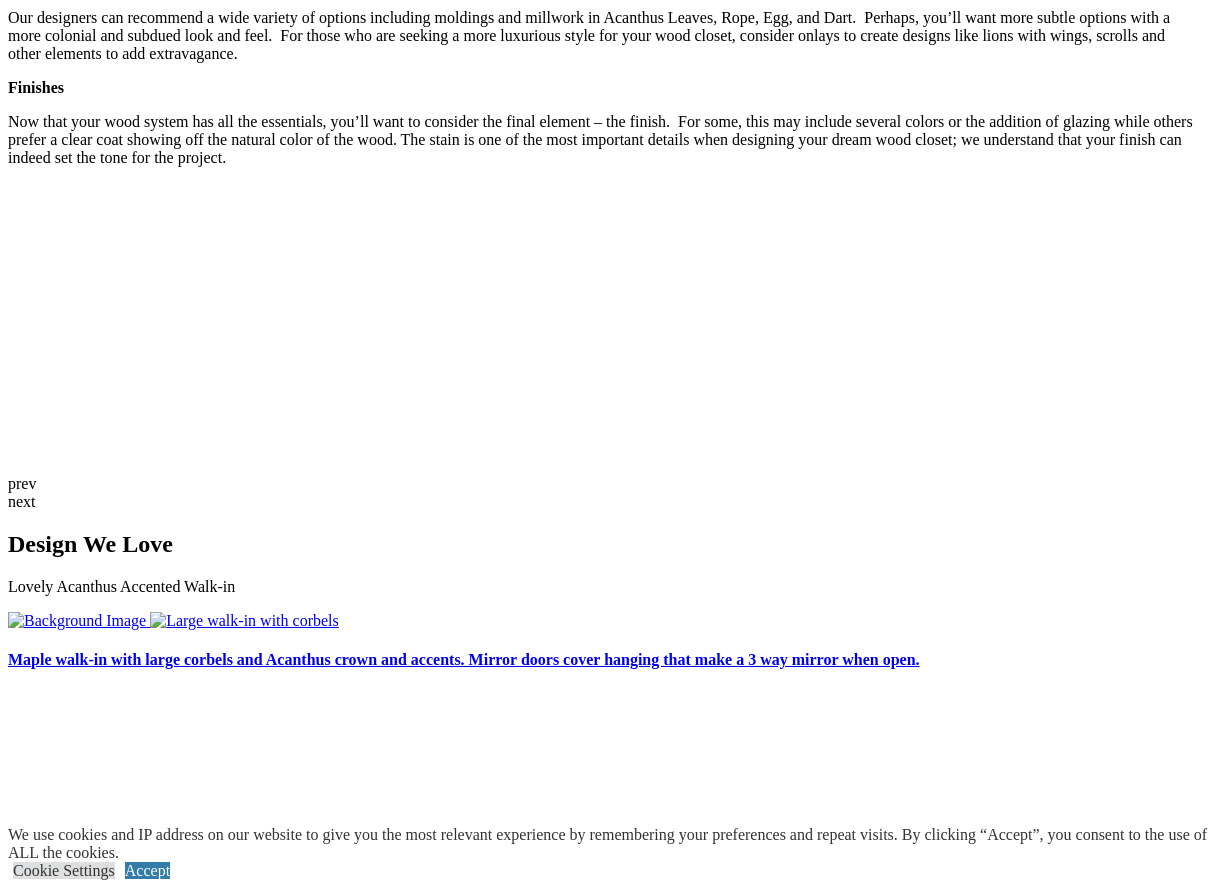 click at bounding box center [137, 3042] 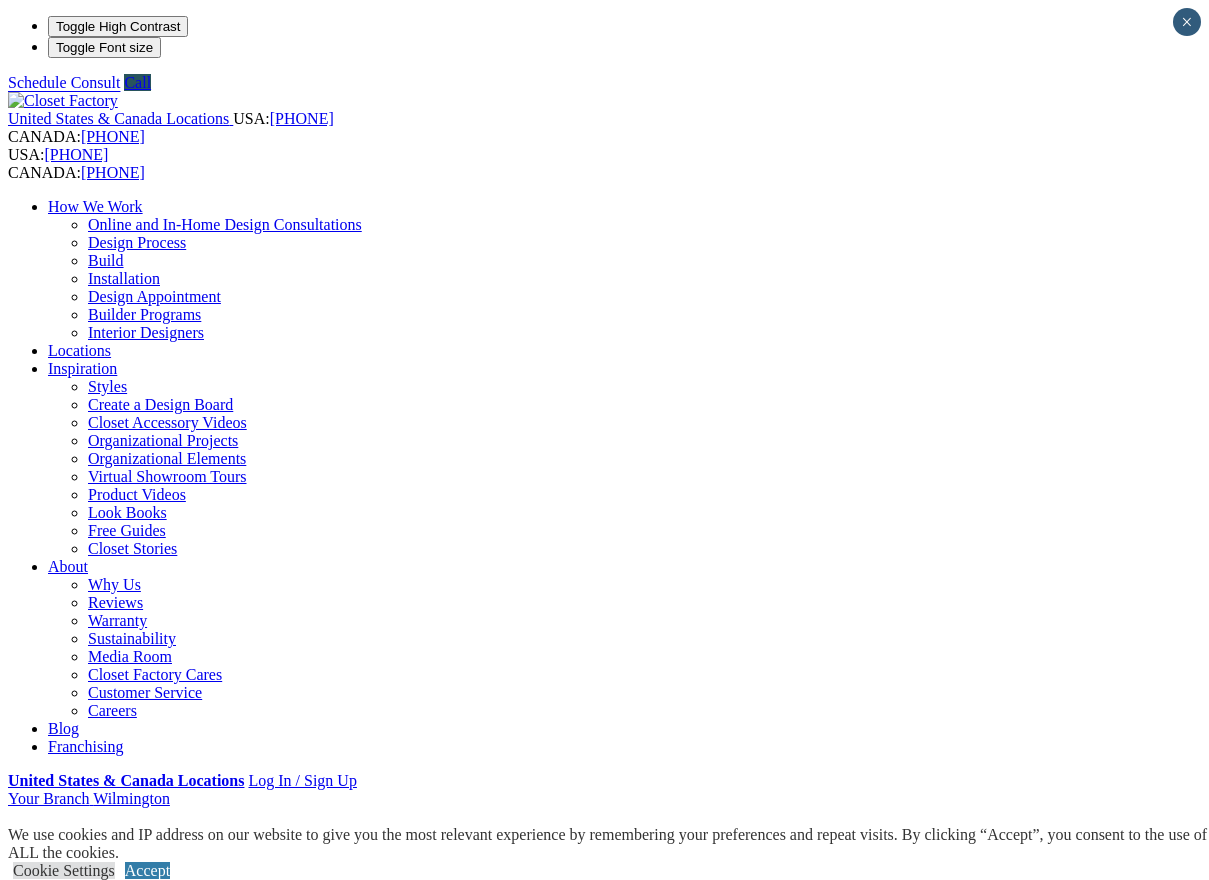 scroll, scrollTop: 0, scrollLeft: 0, axis: both 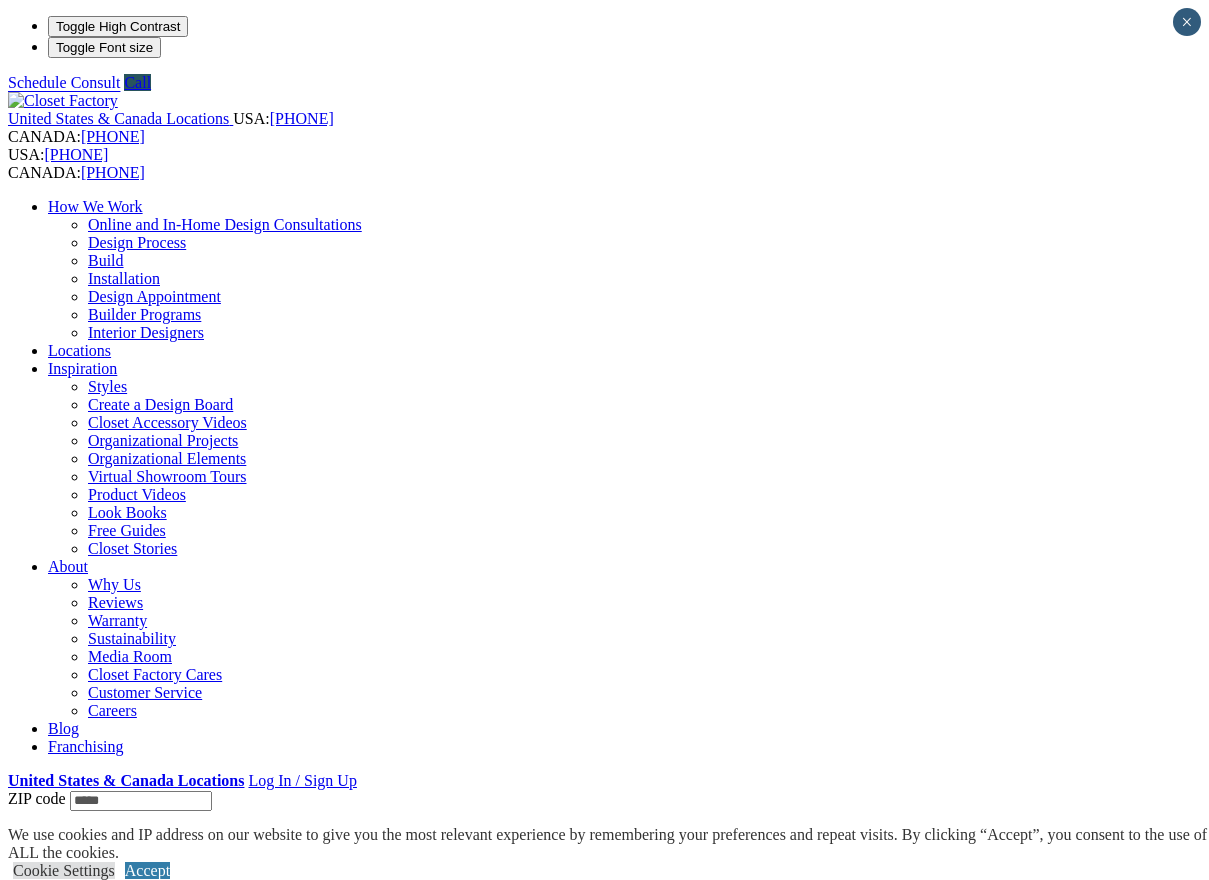 type on "*****" 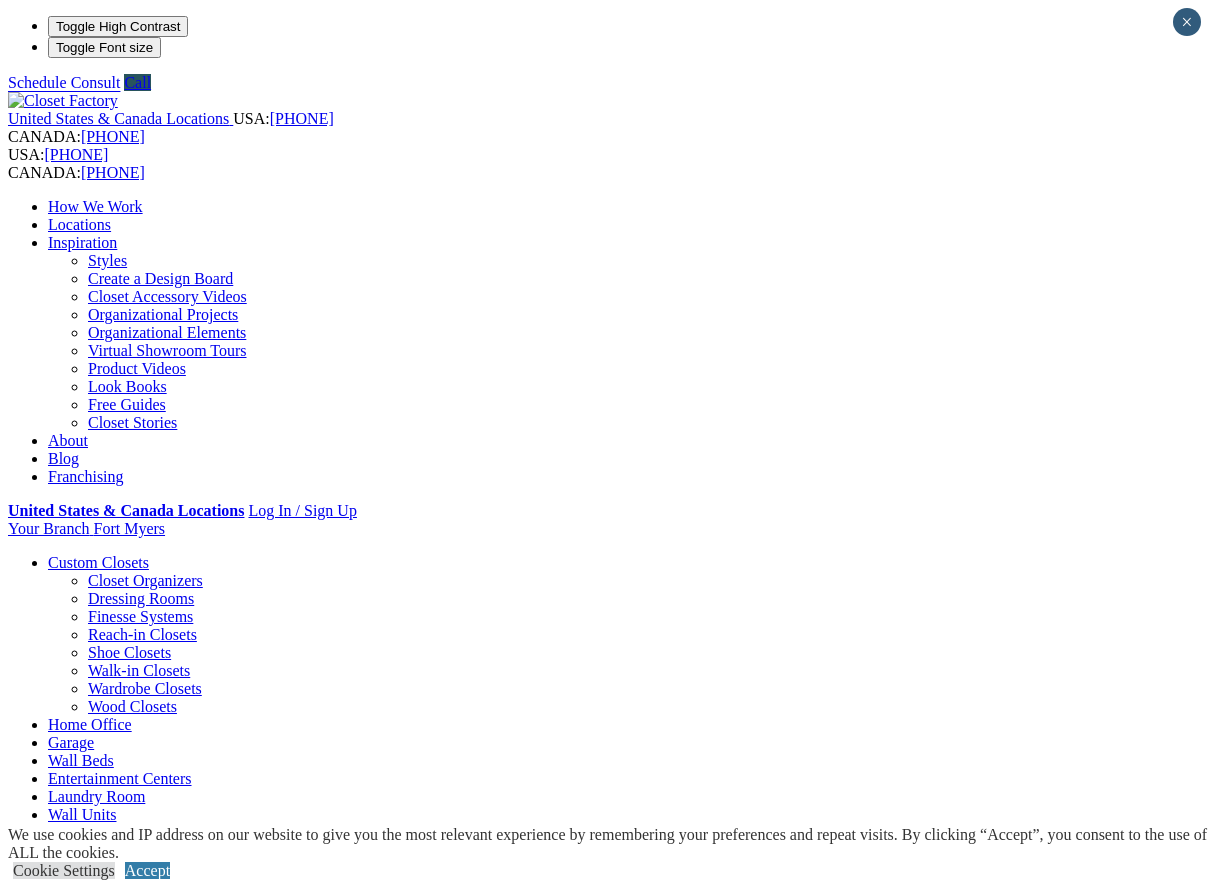 click on "Closet Stories" at bounding box center (132, 422) 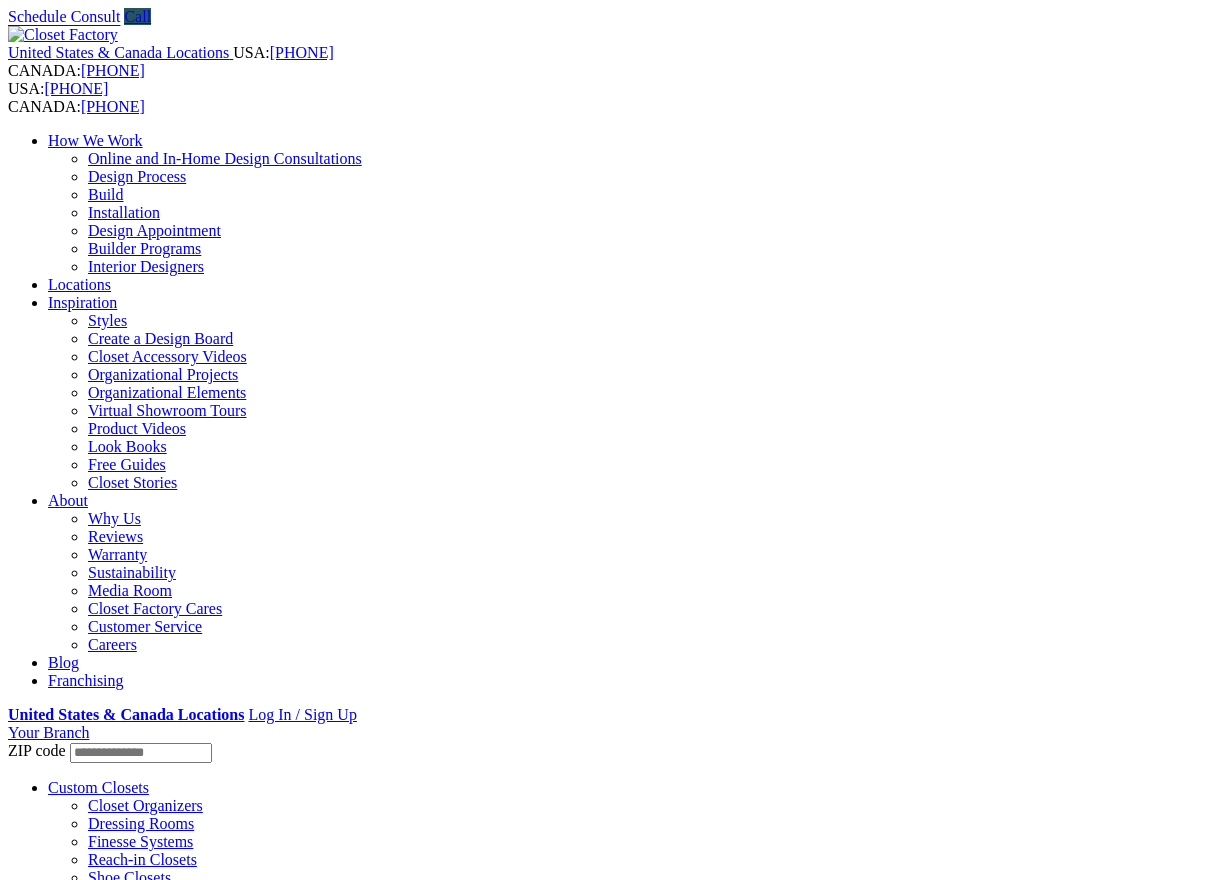 scroll, scrollTop: 0, scrollLeft: 0, axis: both 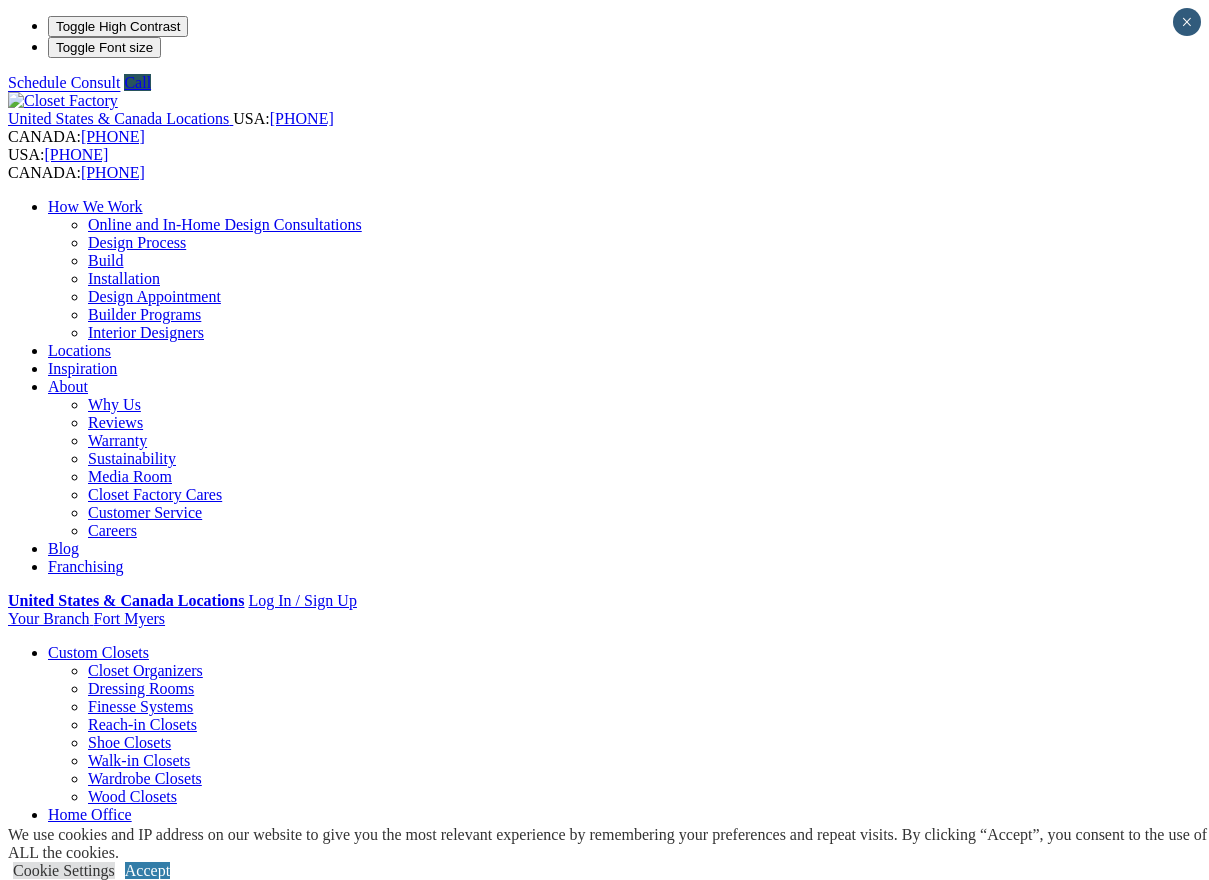 click at bounding box center (164, 1172) 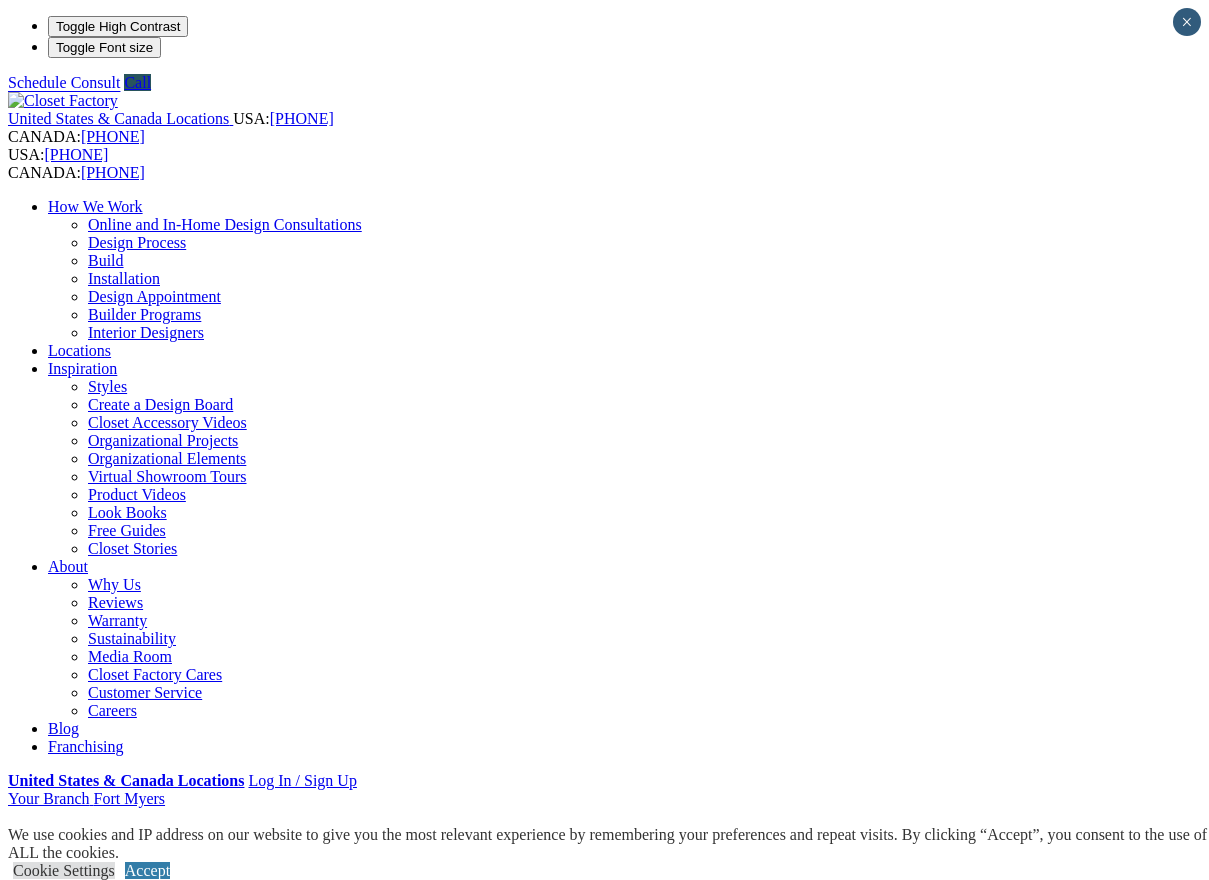 scroll, scrollTop: 0, scrollLeft: 0, axis: both 